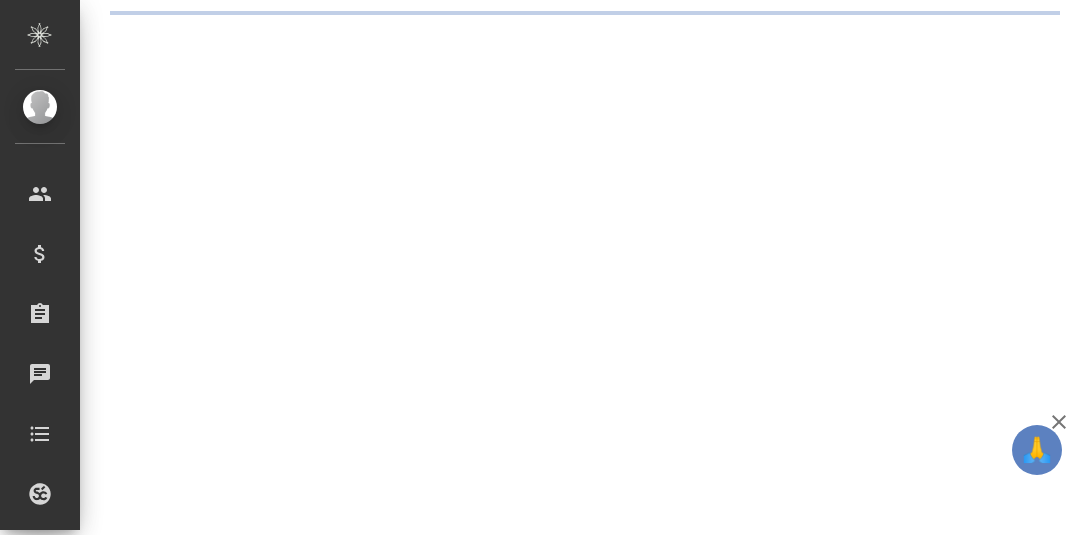 scroll, scrollTop: 0, scrollLeft: 0, axis: both 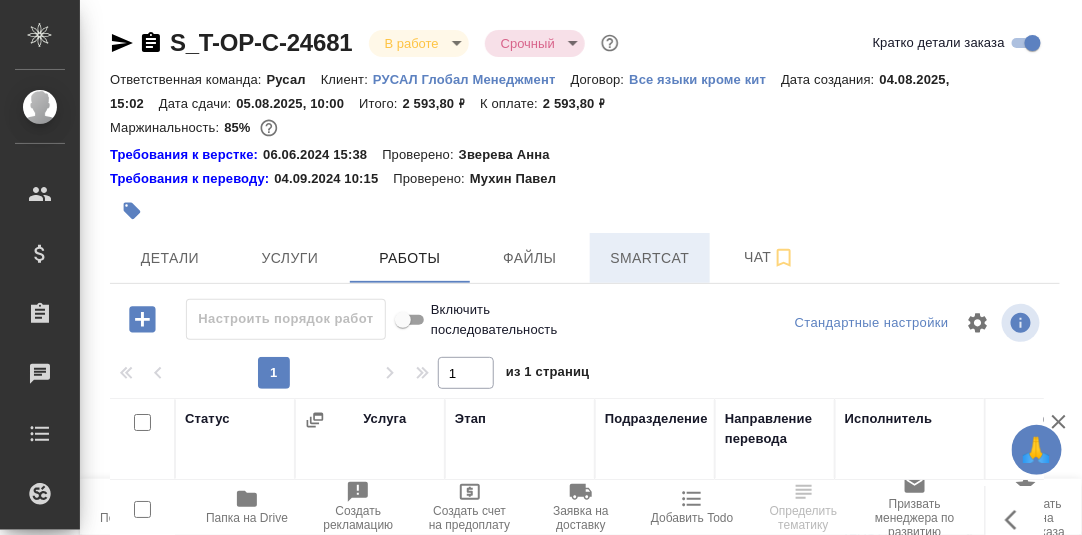 click on "Smartcat" at bounding box center (650, 258) 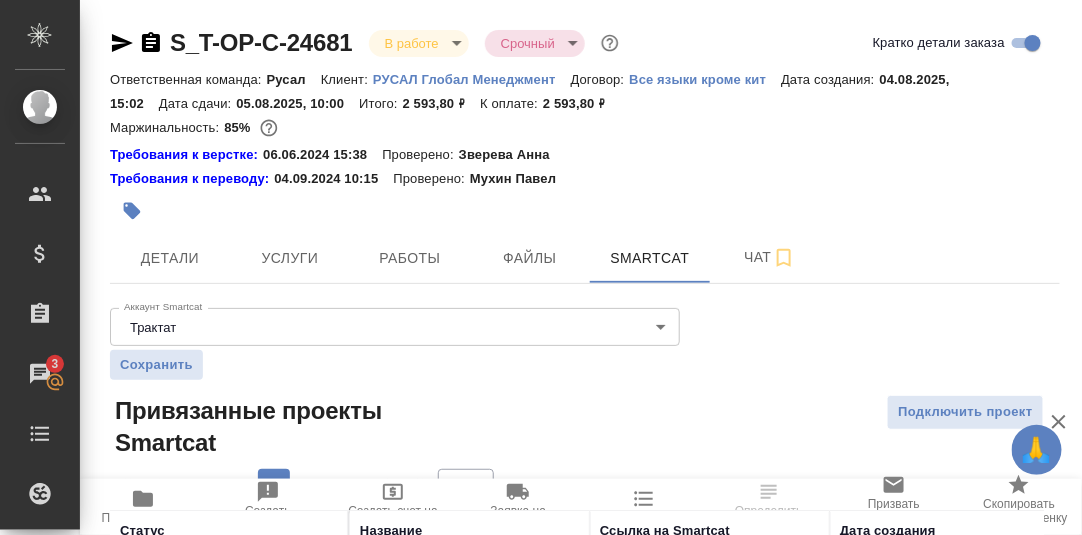 scroll, scrollTop: 153, scrollLeft: 0, axis: vertical 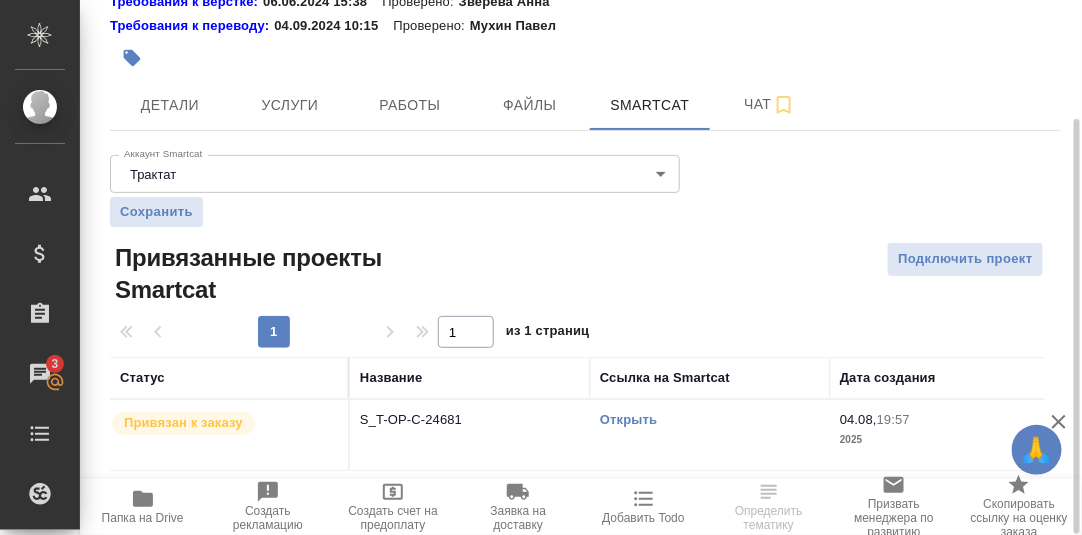 click on "Открыть" at bounding box center (628, 419) 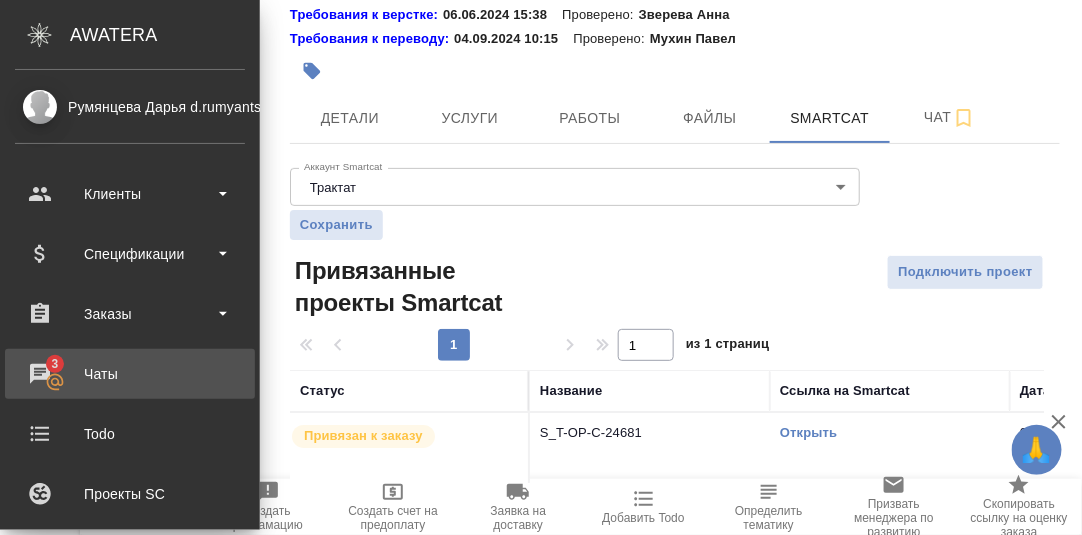 click on "Чаты" at bounding box center [130, 374] 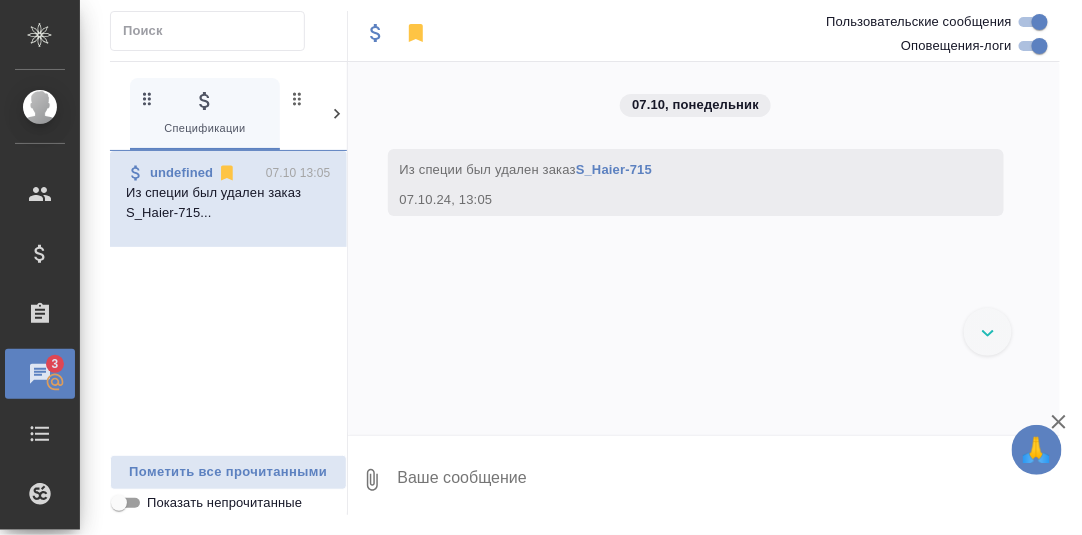 click 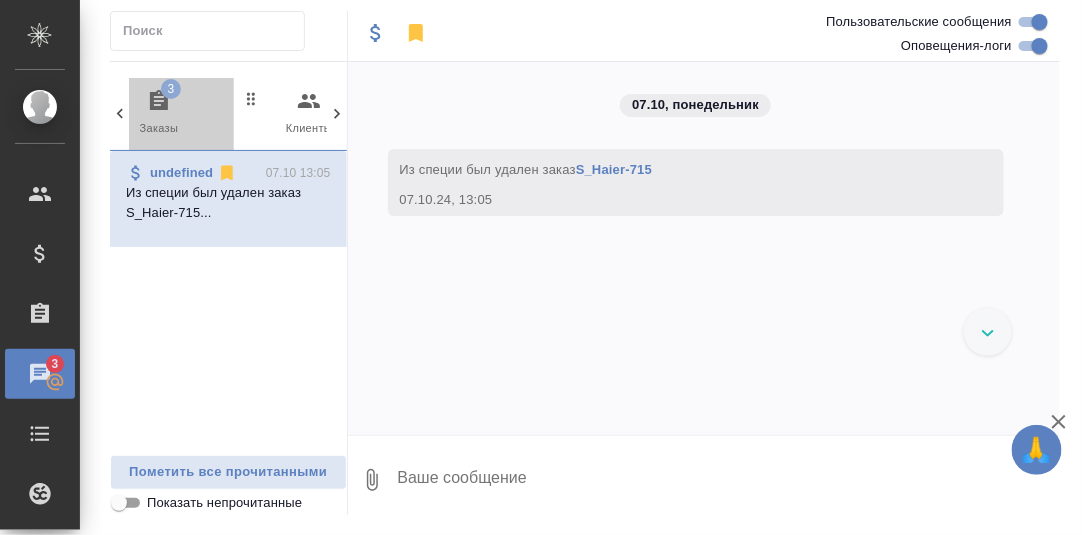 click 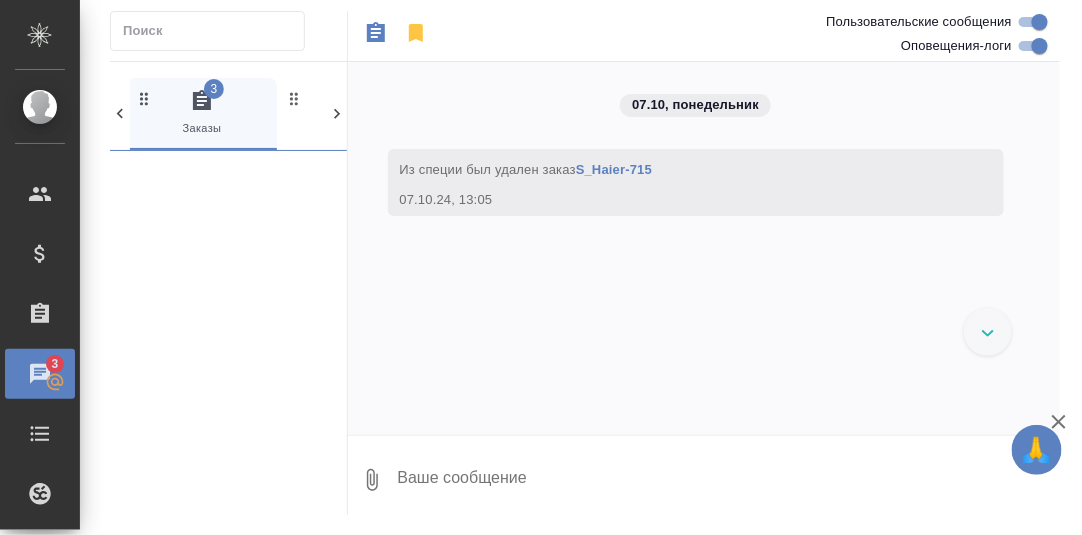 scroll, scrollTop: 0, scrollLeft: 149, axis: horizontal 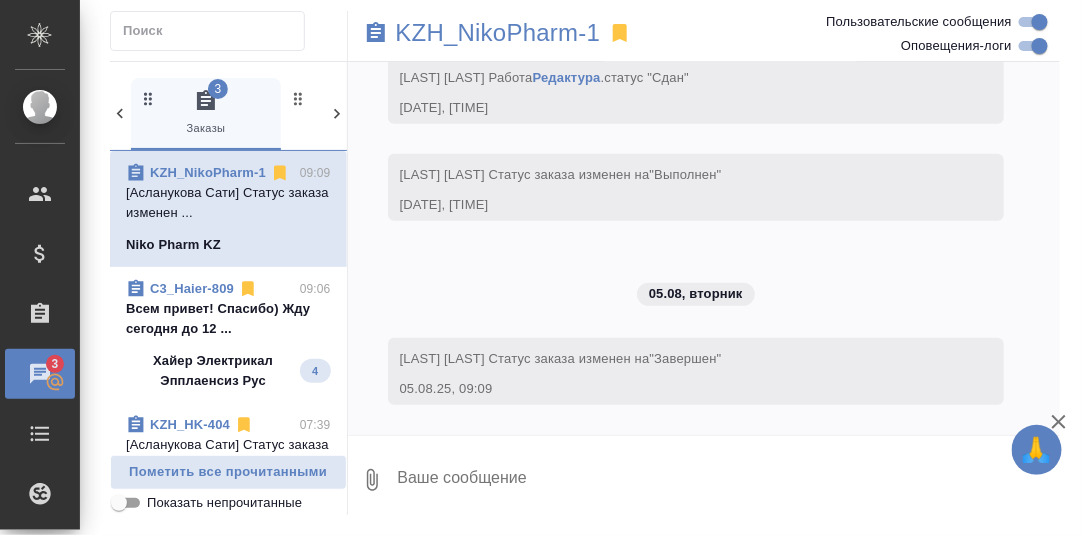 click on "Всем привет! Спасибо) Жду сегодня до 12 ..." at bounding box center [228, 319] 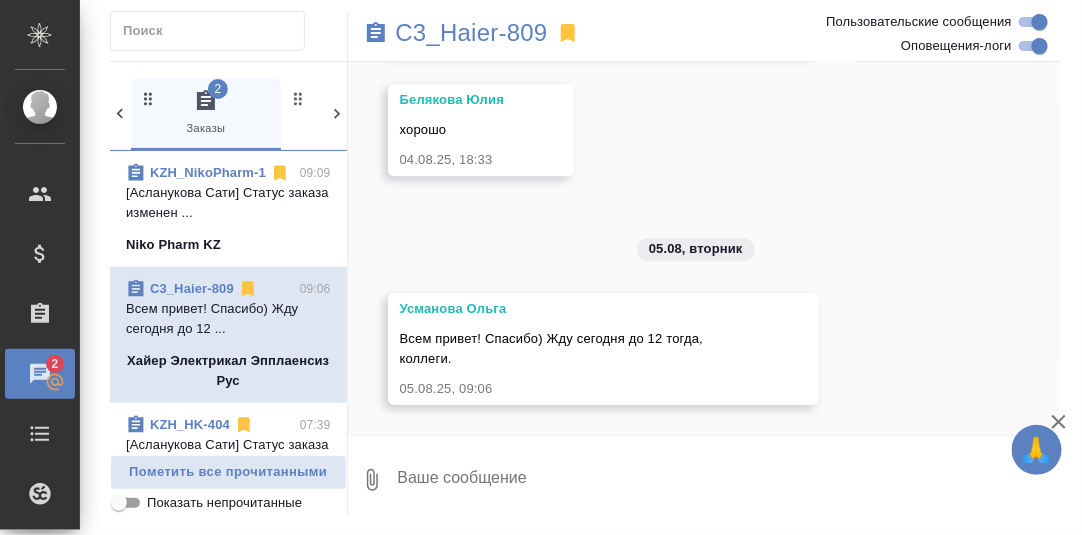 scroll, scrollTop: 54333, scrollLeft: 0, axis: vertical 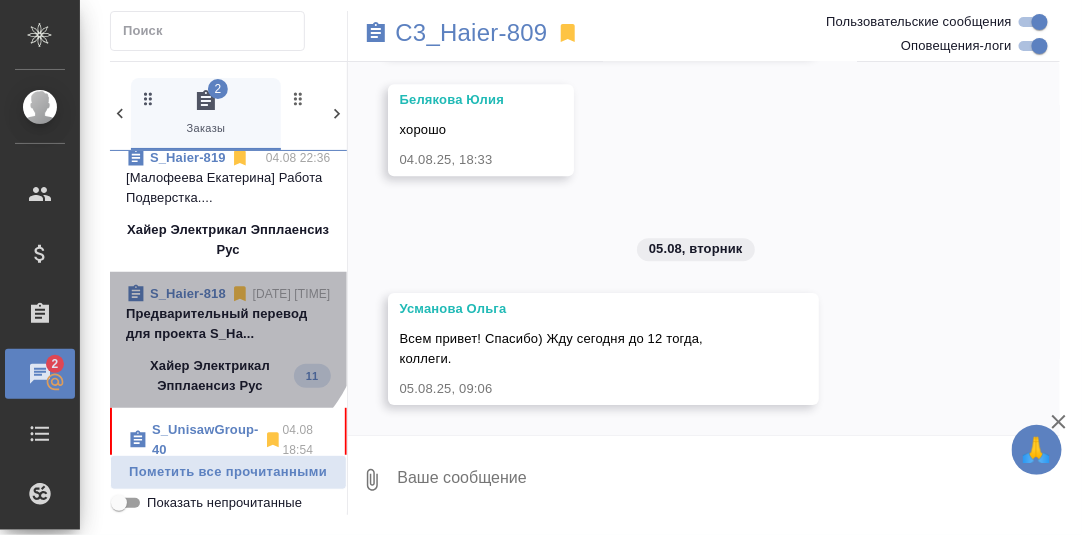drag, startPoint x: 204, startPoint y: 330, endPoint x: 591, endPoint y: 304, distance: 387.8724 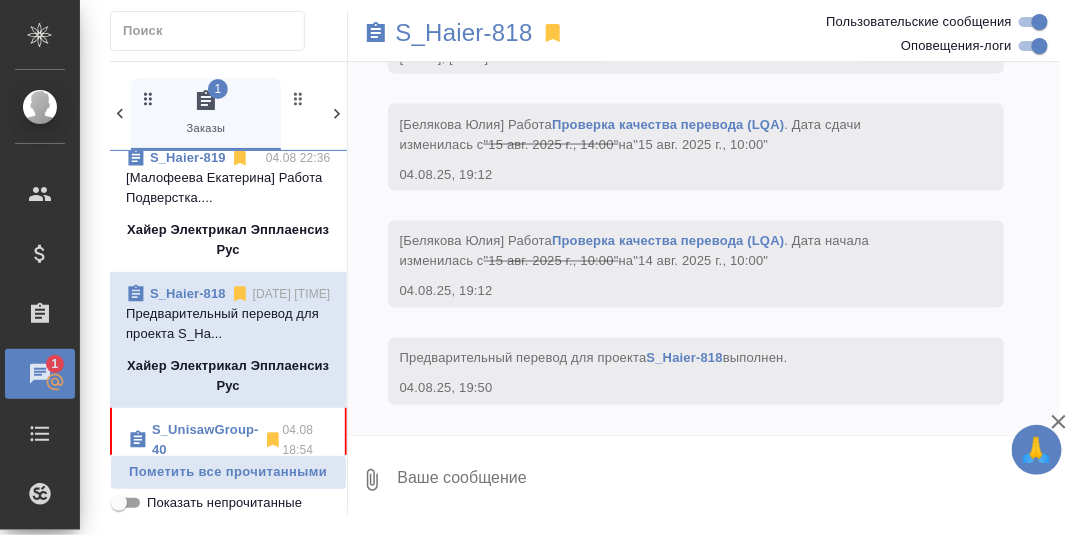 scroll, scrollTop: 15068, scrollLeft: 0, axis: vertical 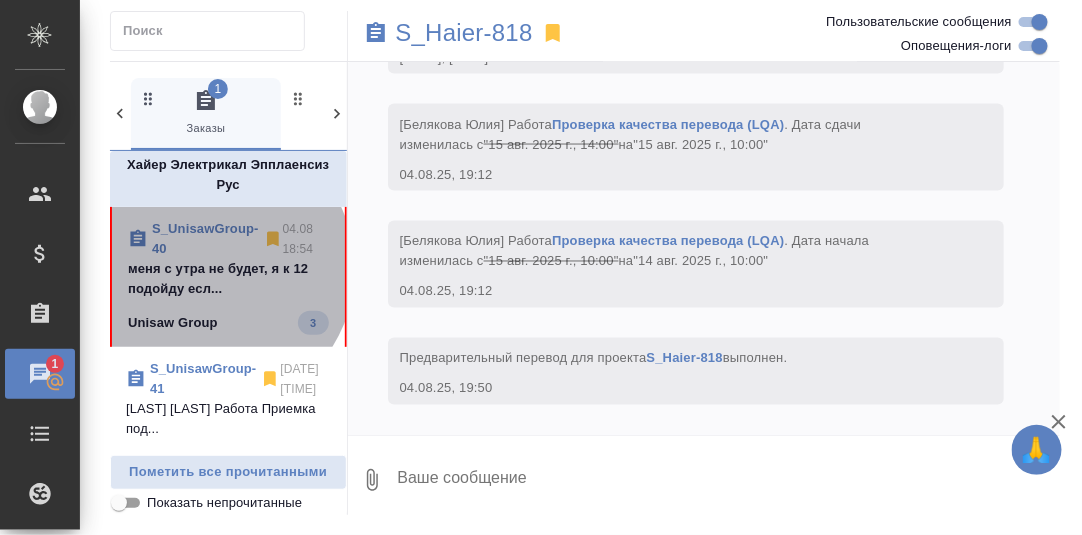 click on "меня с утра не будет, я к 12 подойду есл..." at bounding box center (228, 279) 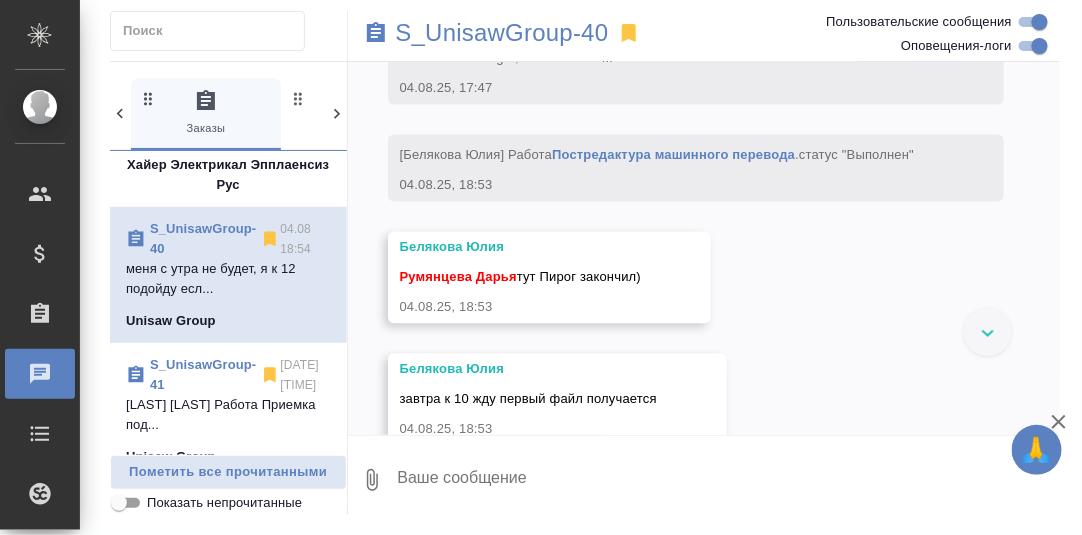scroll, scrollTop: 14722, scrollLeft: 0, axis: vertical 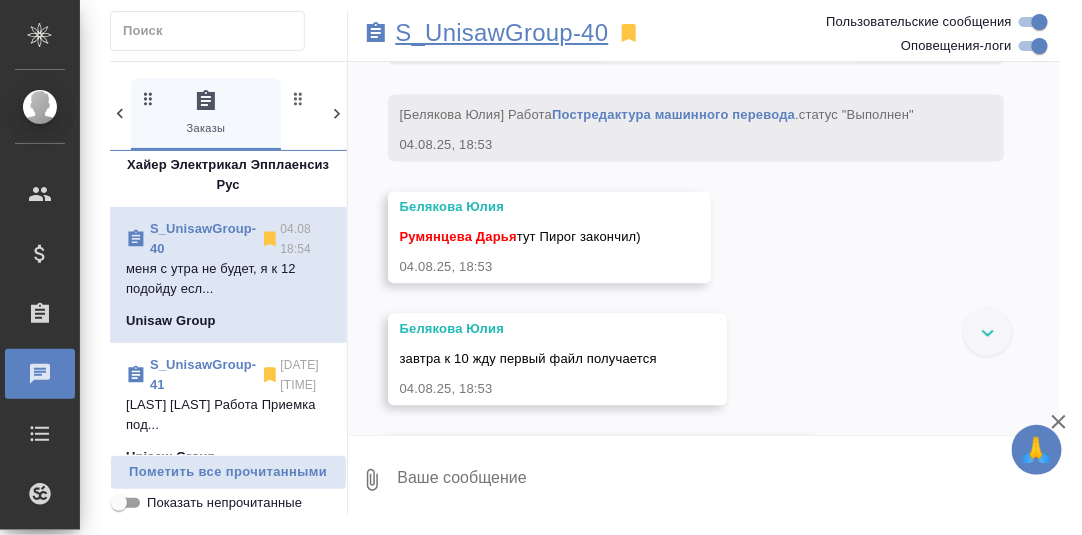 click on "S_UnisawGroup-40" at bounding box center [502, 33] 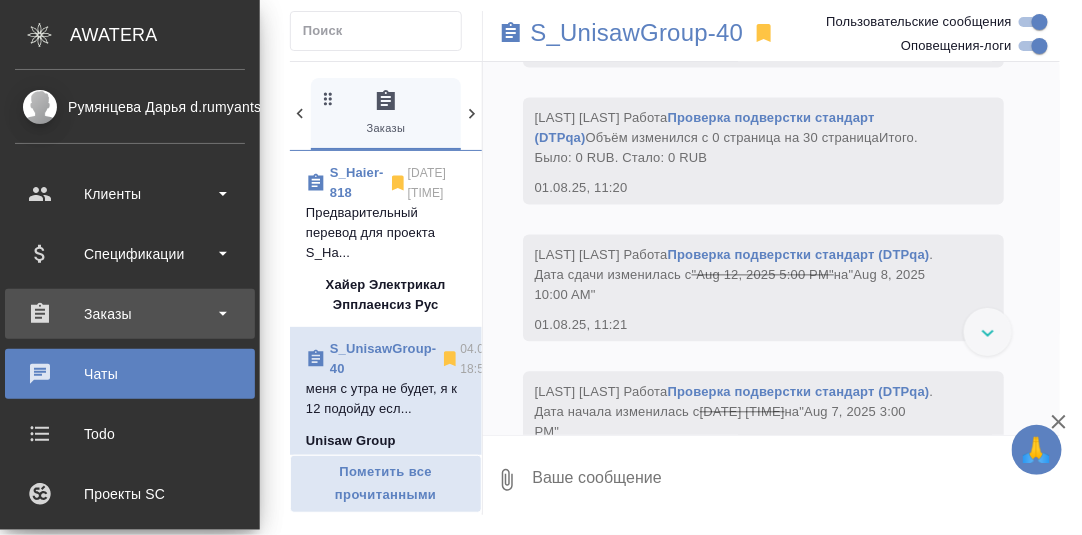 scroll, scrollTop: 880, scrollLeft: 0, axis: vertical 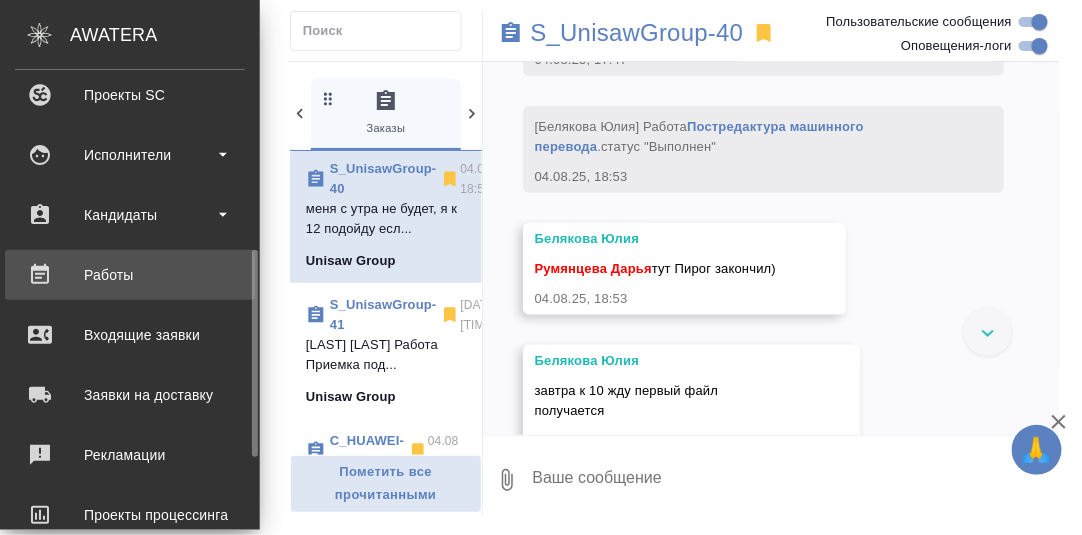 click on "Работы" at bounding box center [130, 275] 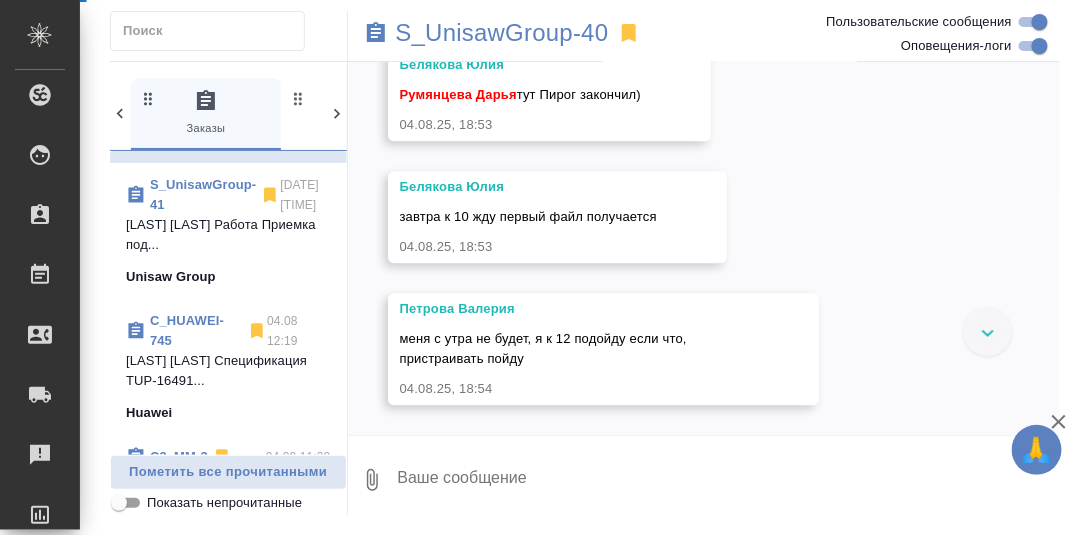 scroll, scrollTop: 15202, scrollLeft: 0, axis: vertical 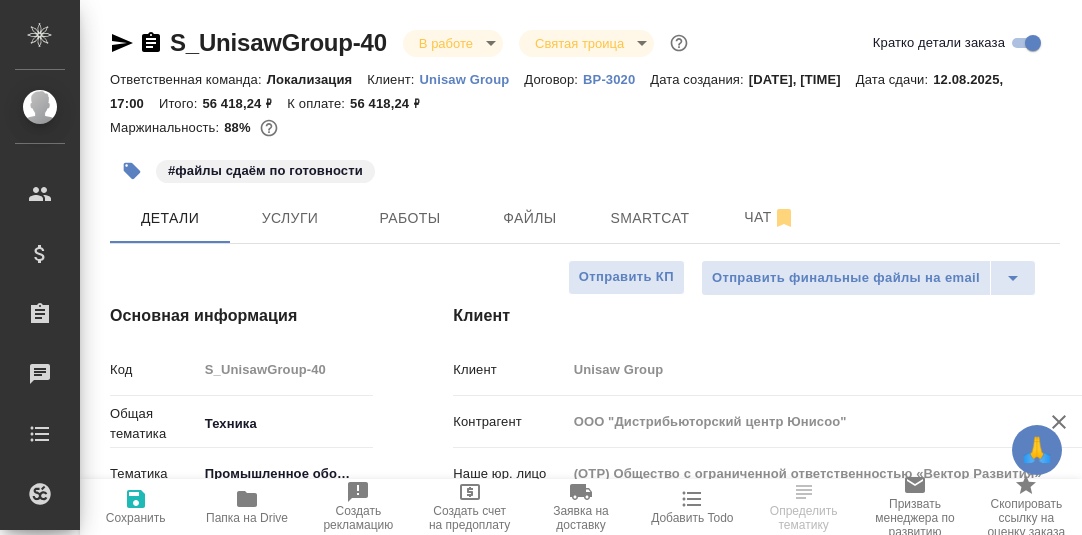select on "RU" 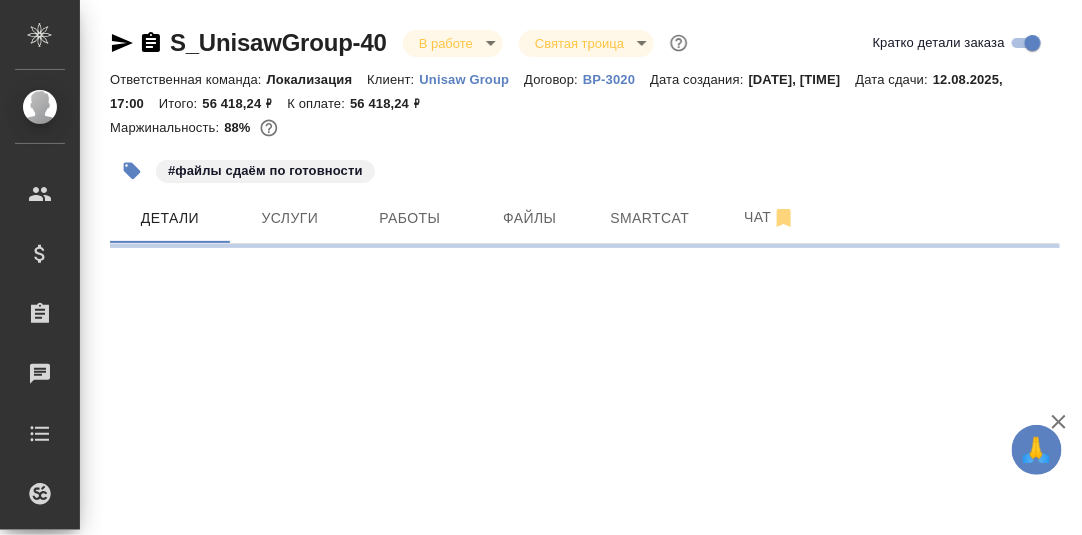 select on "RU" 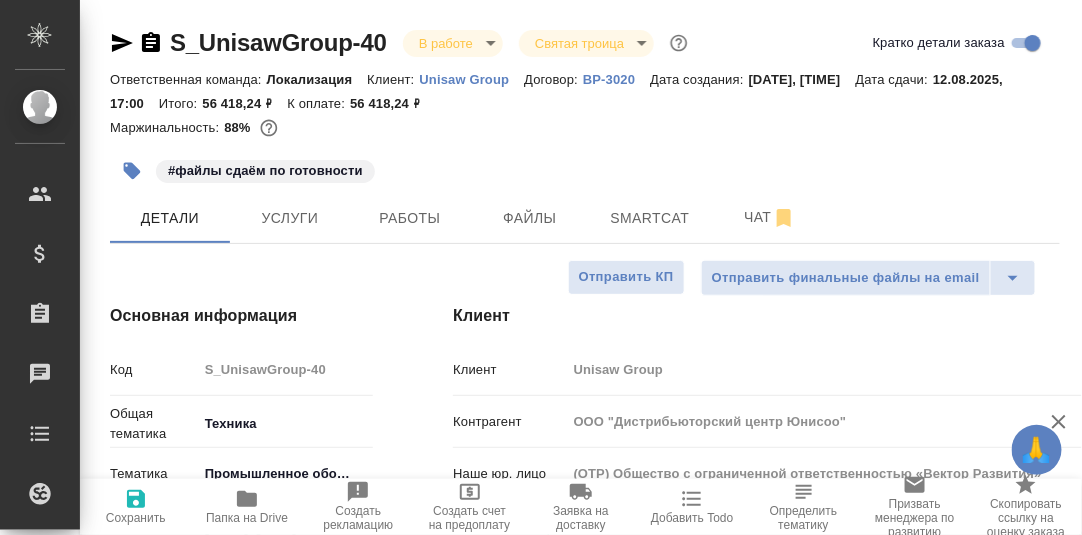 type on "x" 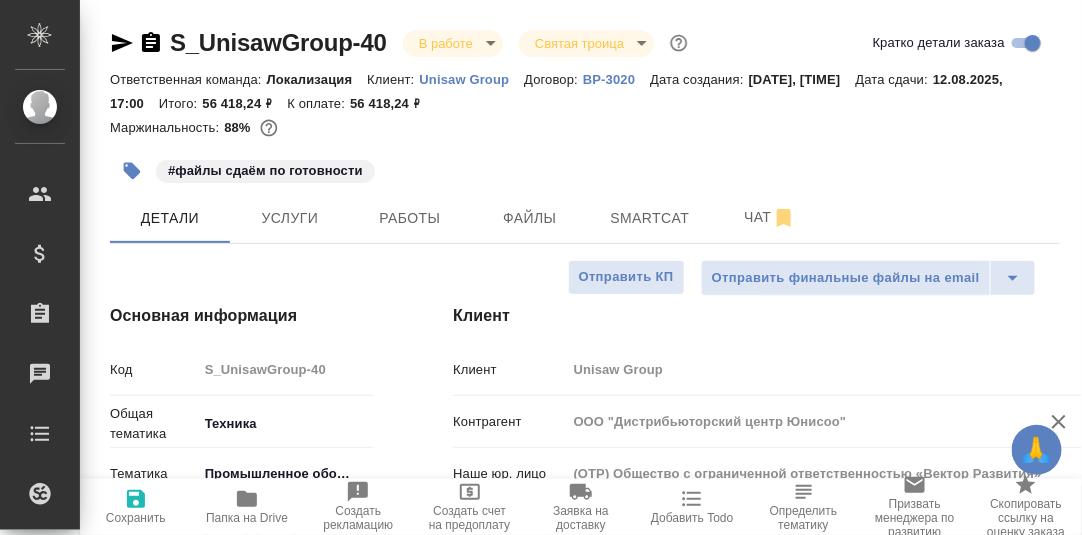 type on "x" 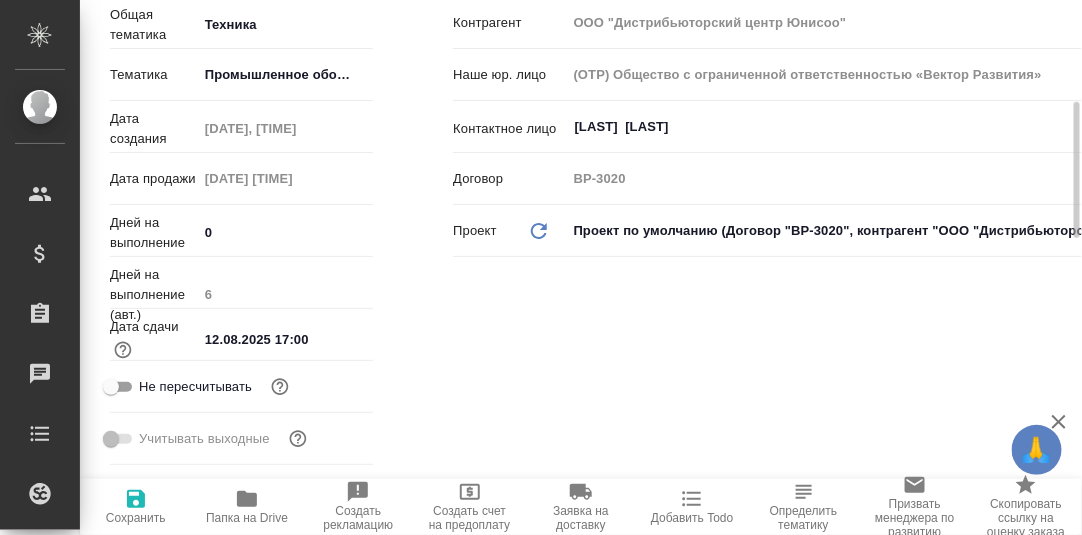 scroll, scrollTop: 0, scrollLeft: 0, axis: both 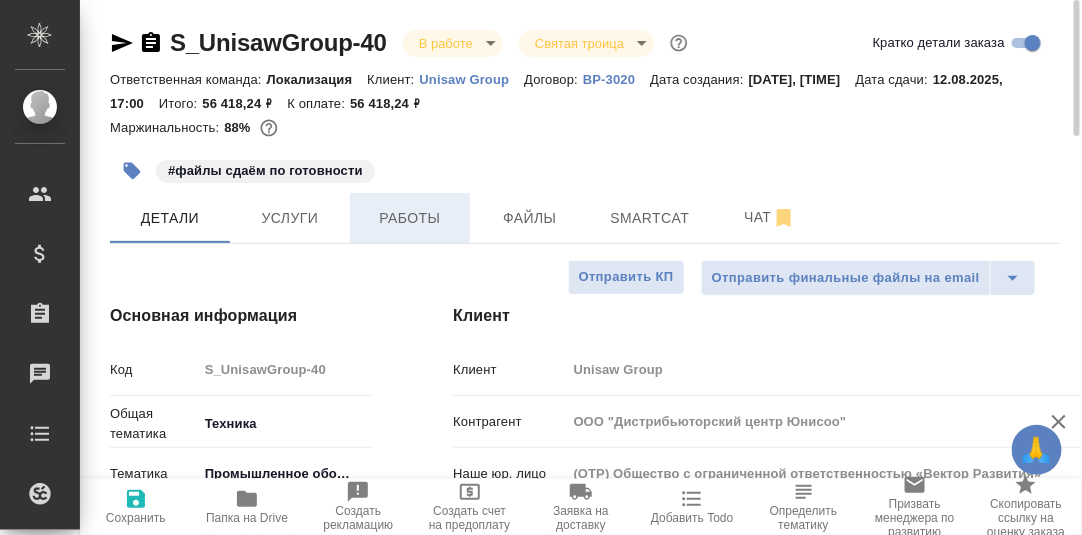 click on "Работы" at bounding box center (410, 218) 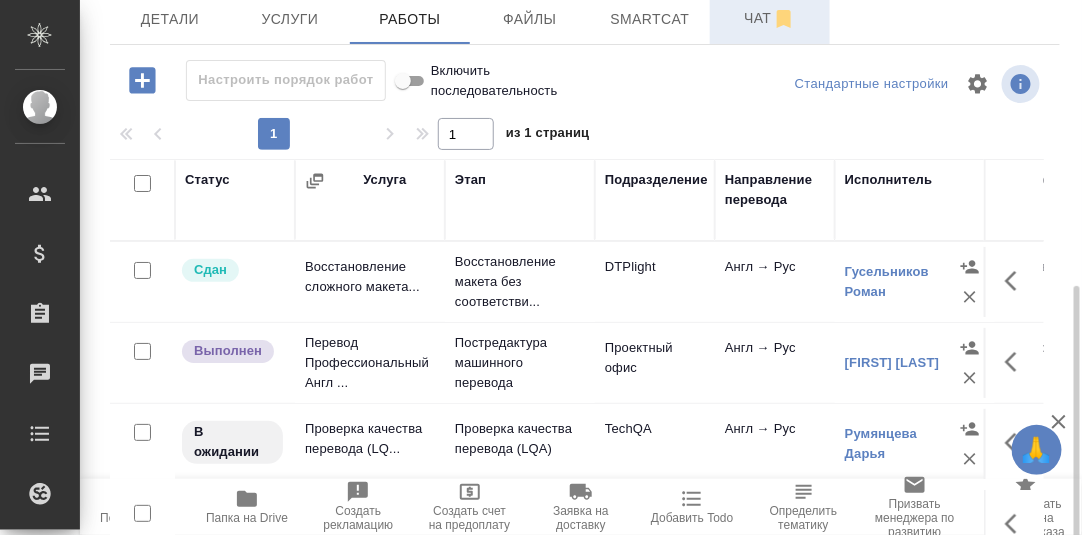 scroll, scrollTop: 324, scrollLeft: 0, axis: vertical 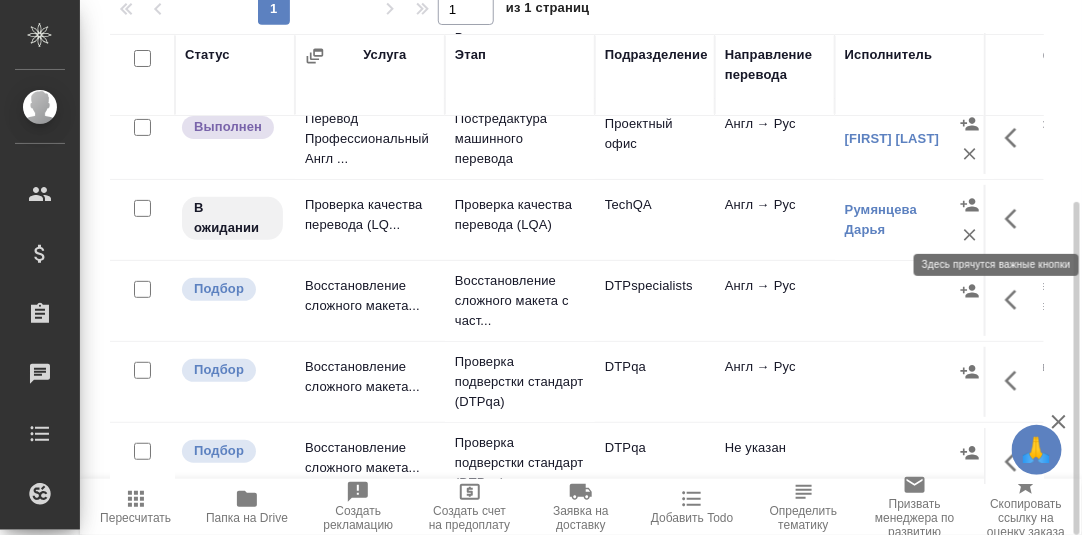 click 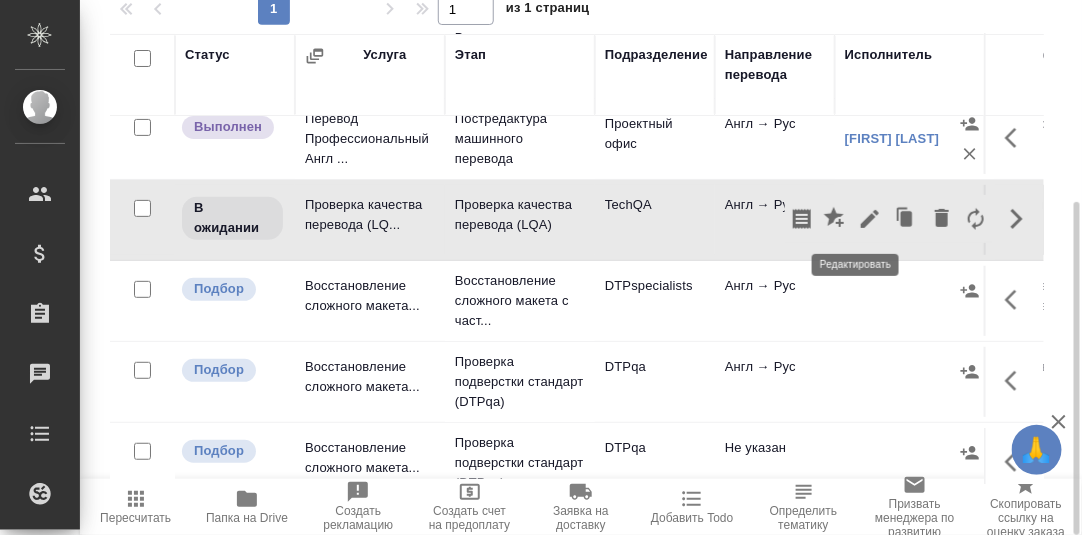 click 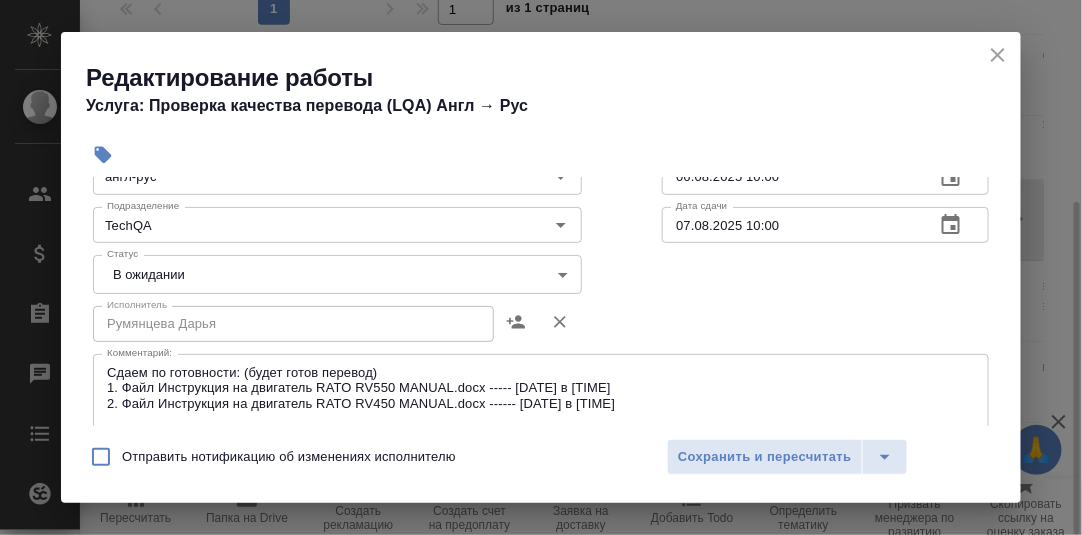 scroll, scrollTop: 99, scrollLeft: 0, axis: vertical 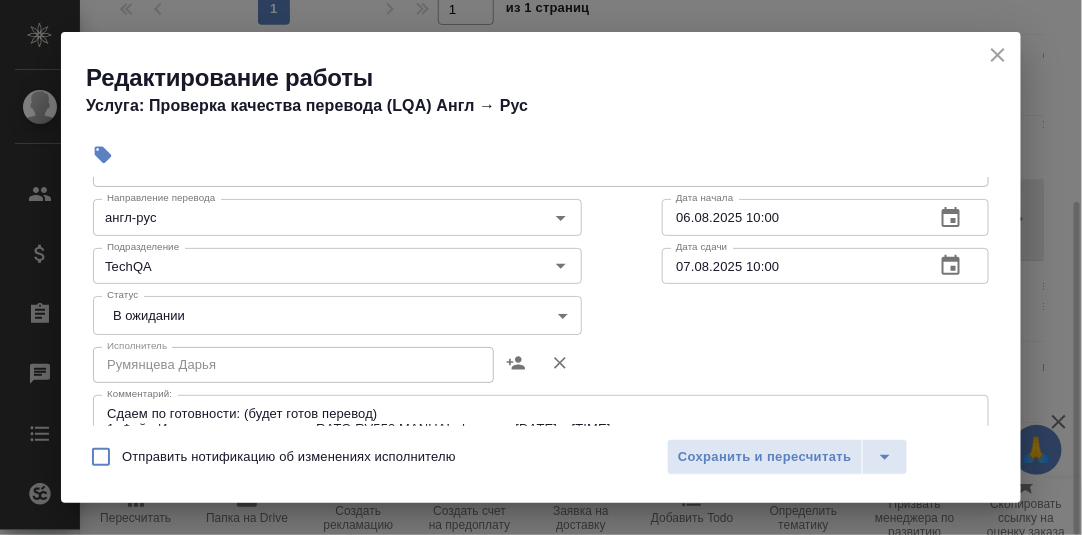 click on "🙏 .cls-1
fill:#fff;
AWATERA [LAST] [LAST] d.[LAST] Клиенты Спецификации Заказы 0 Чаты Todo Проекты SC Исполнители Кандидаты Работы Входящие заявки Заявки на доставку Рекламации Проекты процессинга Конференции Выйти S_UnisawGroup-40 В работе inProgress Святая троица holyTrinity Кратко детали заказа Ответственная команда: Локализация Клиент: Unisaw Group Договор: ВР-3020 Дата создания: [DATE], [TIME] Дата сдачи: [DATE], [TIME] Итого: 56 418,24 ₽ К оплате: 56 418,24 ₽ Маржинальность: 88% #файлы сдаём по готовности Детали Услуги Работы Файлы Smartcat Чат Настроить порядок работ Стандартные настройки" at bounding box center (541, 267) 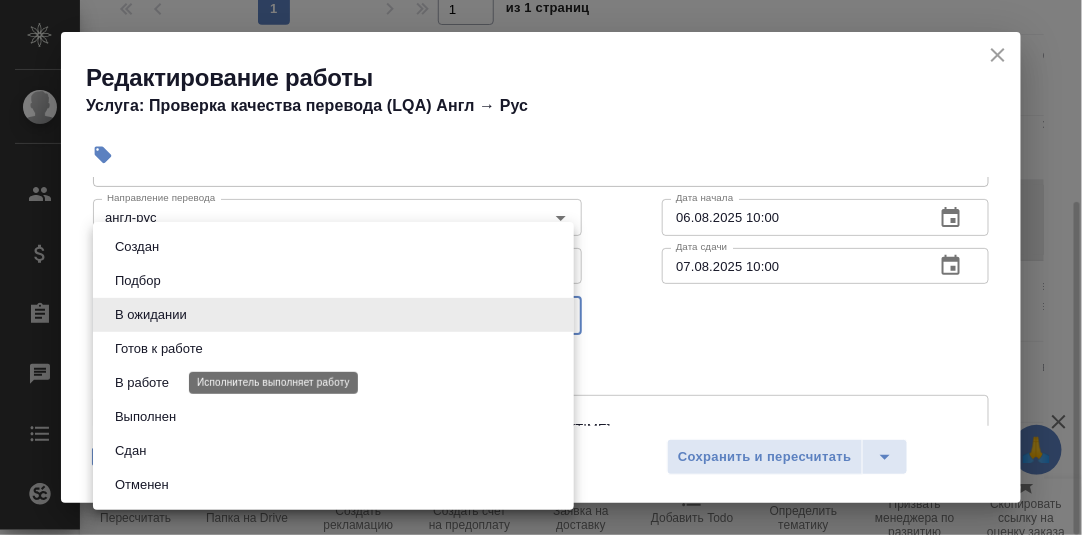 click on "В работе" at bounding box center (142, 383) 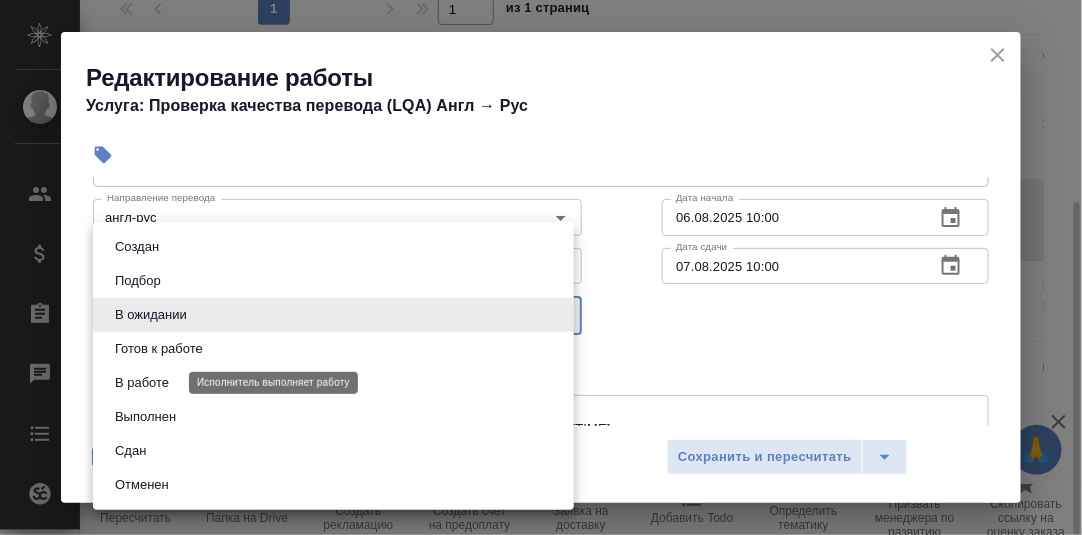 type on "inProgress" 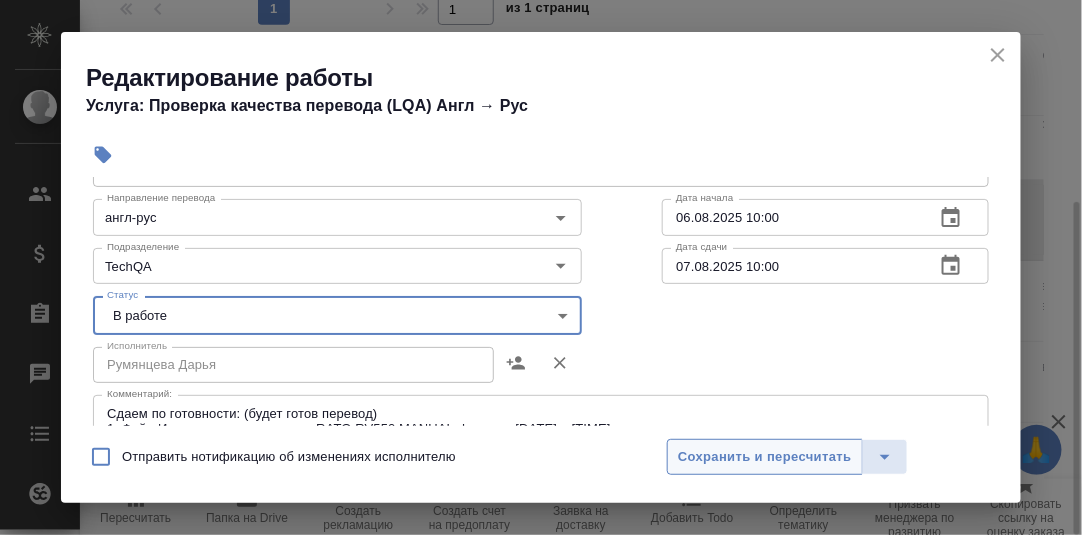 drag, startPoint x: 718, startPoint y: 442, endPoint x: 788, endPoint y: 449, distance: 70.34913 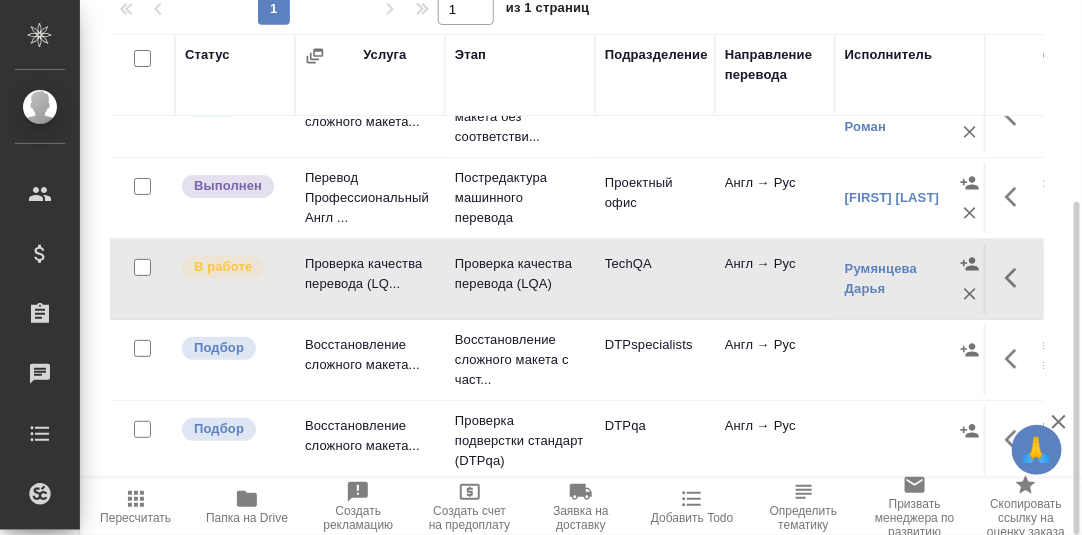 scroll, scrollTop: 0, scrollLeft: 0, axis: both 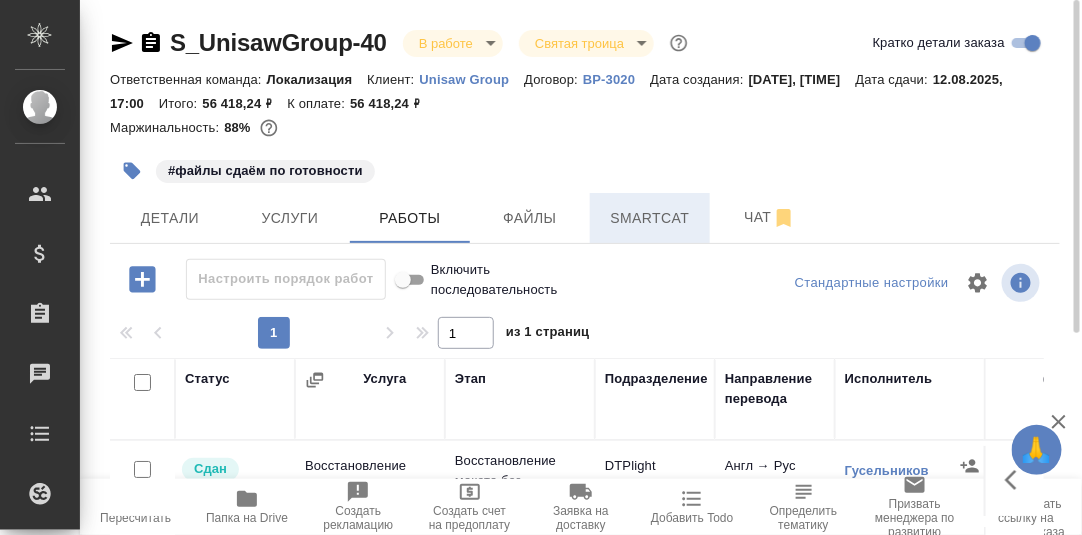 click on "Smartcat" at bounding box center [650, 218] 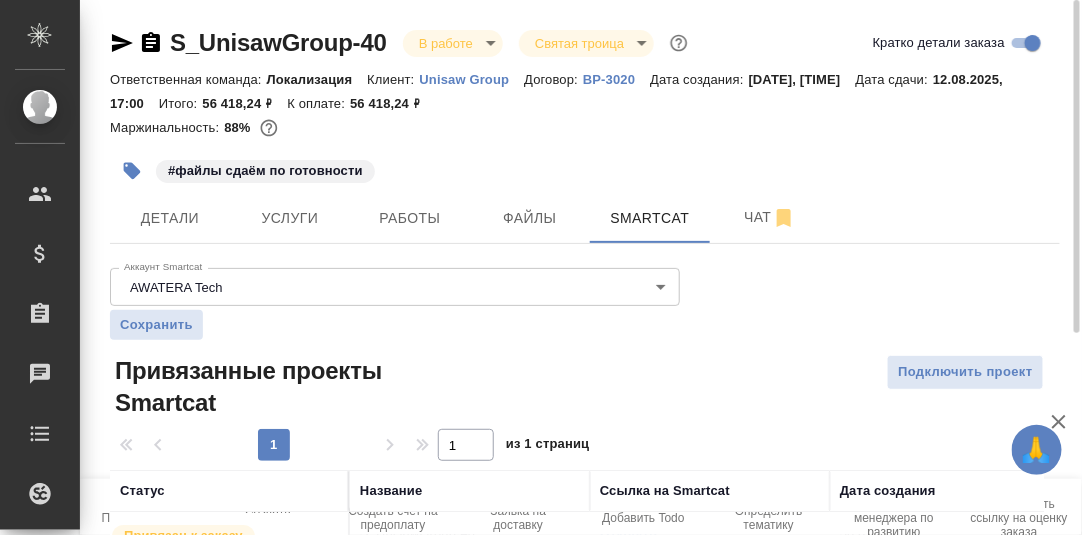 scroll, scrollTop: 114, scrollLeft: 0, axis: vertical 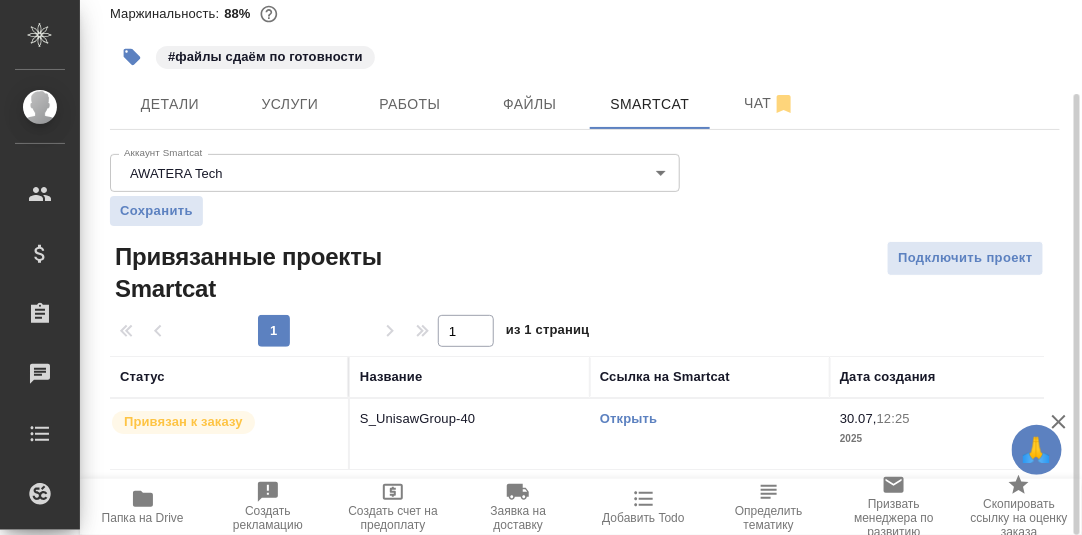 click on "Открыть" at bounding box center [628, 418] 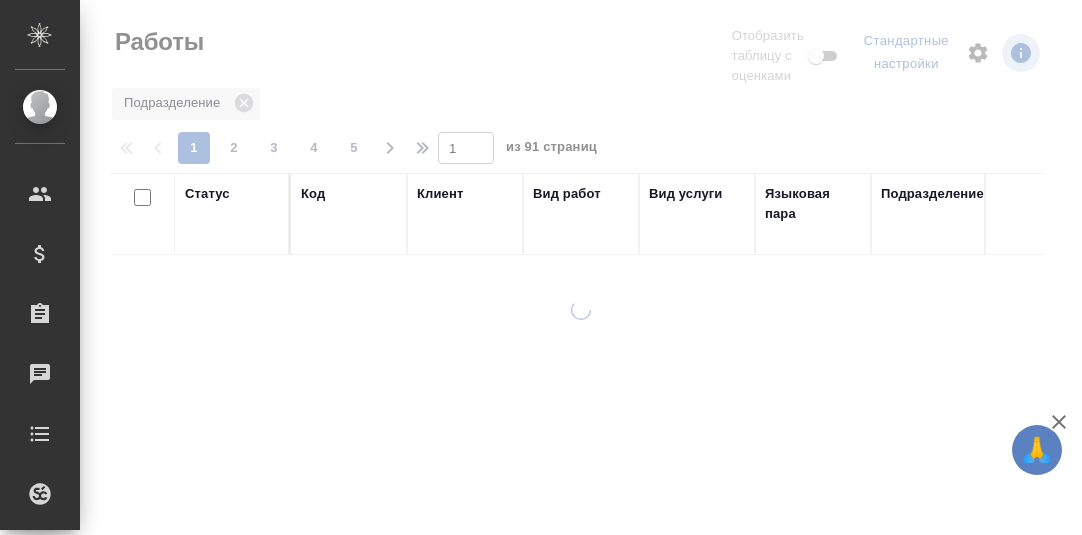 scroll, scrollTop: 0, scrollLeft: 0, axis: both 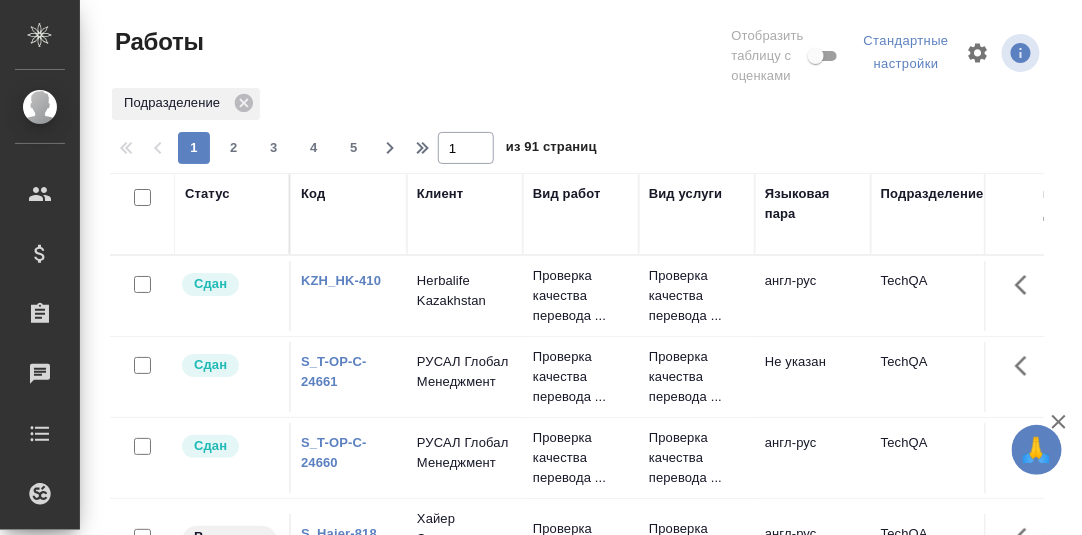 click on "Статус" at bounding box center (207, 194) 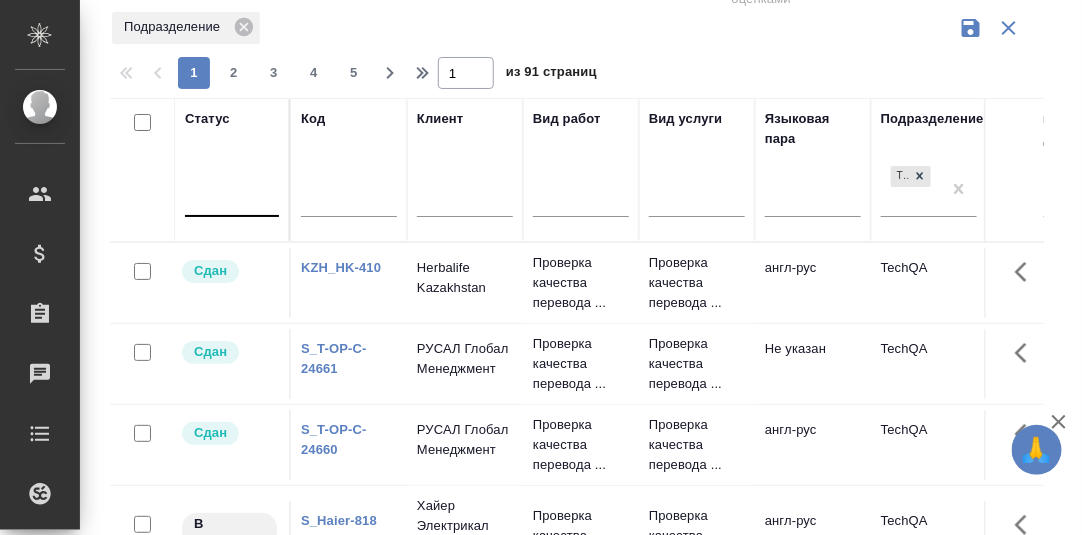 click on "Статус   Код Клиент Вид работ   Вид услуги   Языковая пара   Подразделение TechQA Проектная команда   Доп. статус заказа   Автор последнего изменения Рассылка приглашений в процессе?   Кол-во неназначенных исполнителей Исполнитель Исполнитель Исполнитель Прогресс исполнителя в SC Дата начала Дата сдачи Ед. изм   Кол-во Цена Сумма Сумма, вошедшая в спецификацию Оценка   Автор оценки Проектные менеджеры   Клиентские менеджеры   Менеджеры верстки   Менеджер support   Тематика   Тэги заказа   Тэги работы   Сдан KZH_HK-410 Herbalife Kazakhstan Проверка качества перевода ... англ-рус TechQA 0 2" at bounding box center [2102, 1237] 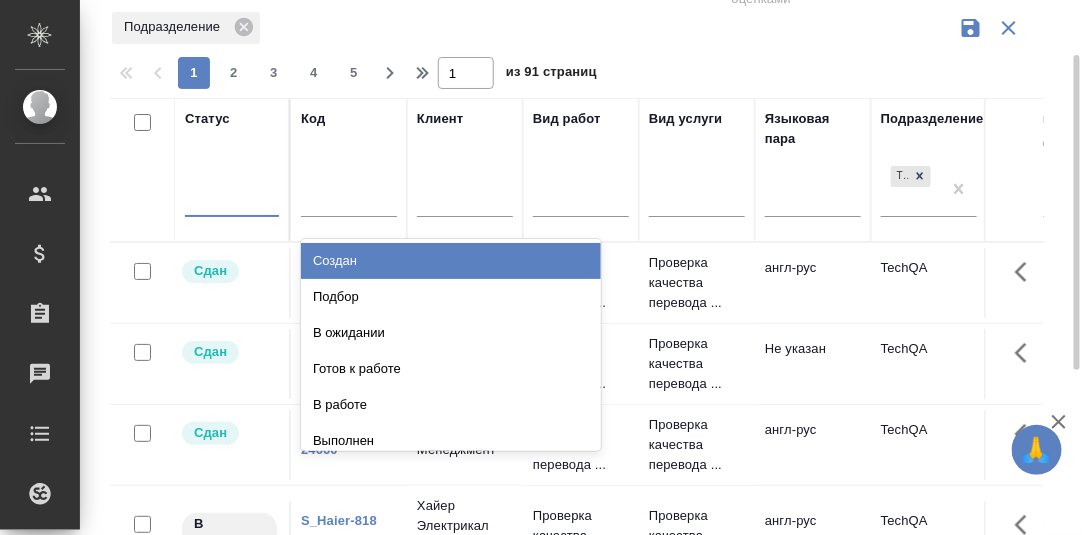 scroll, scrollTop: 84, scrollLeft: 0, axis: vertical 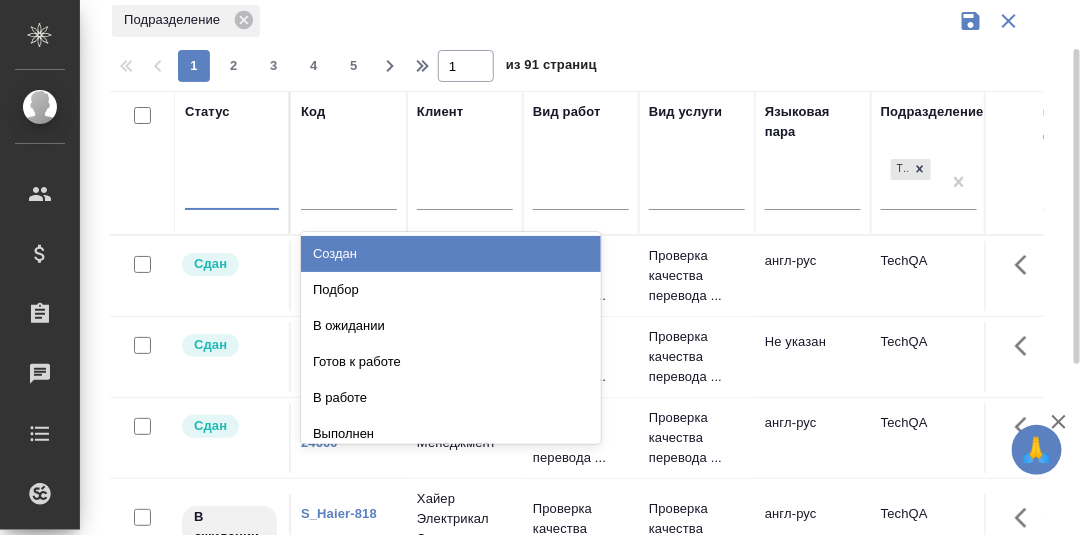 click on "Создан" at bounding box center (451, 254) 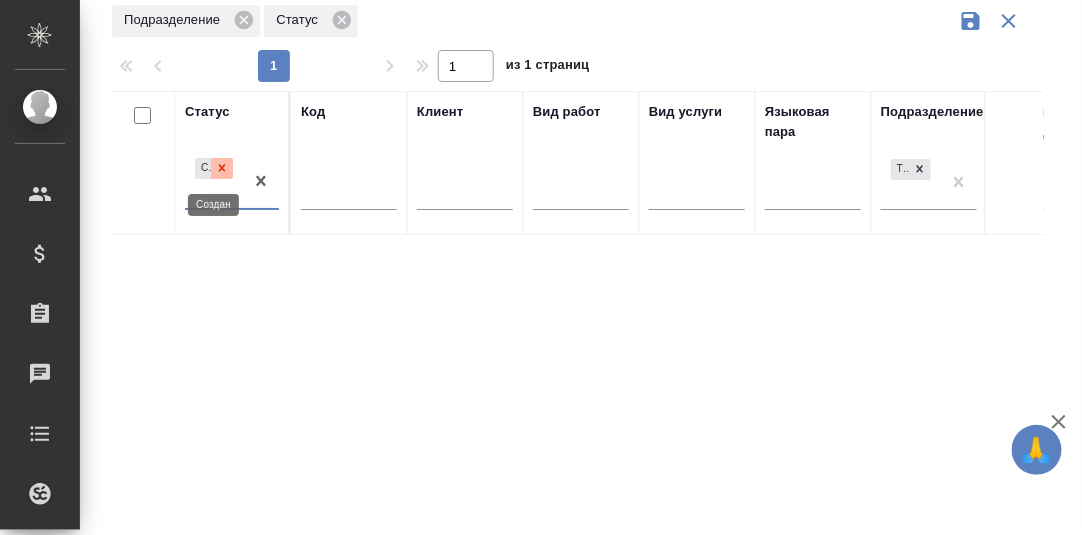 click 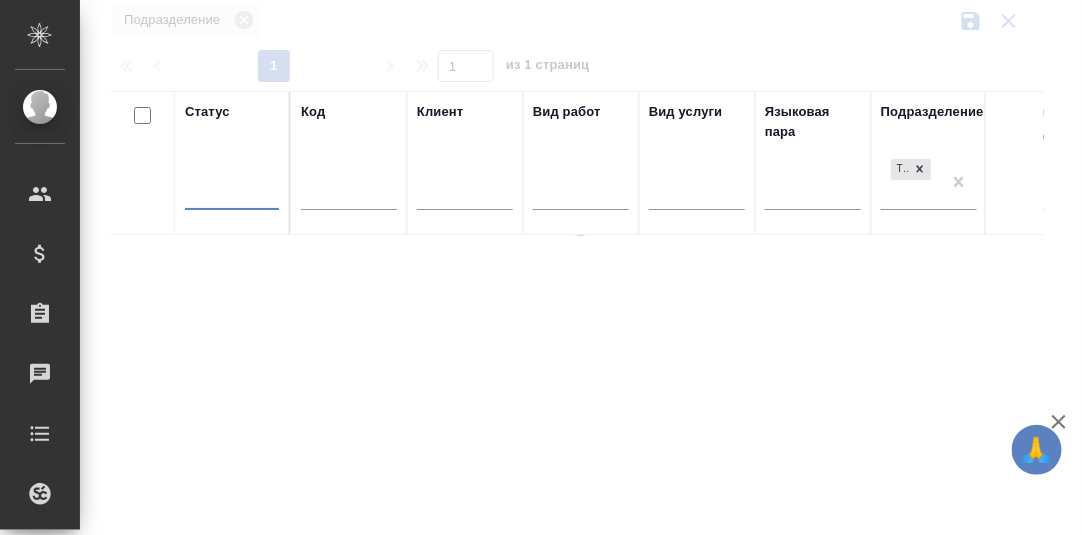 click at bounding box center [232, 189] 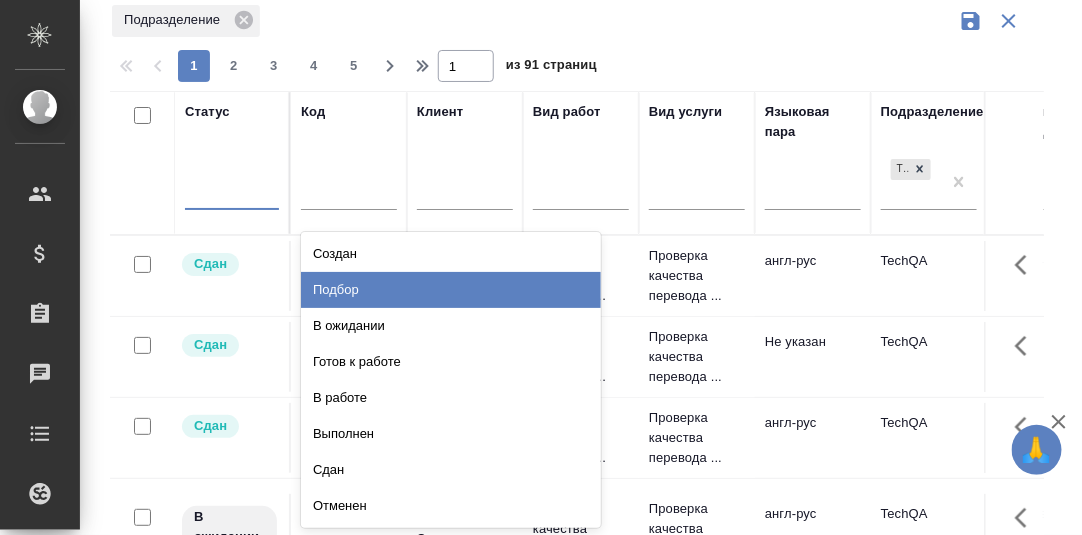 drag, startPoint x: 346, startPoint y: 290, endPoint x: 388, endPoint y: 228, distance: 74.88658 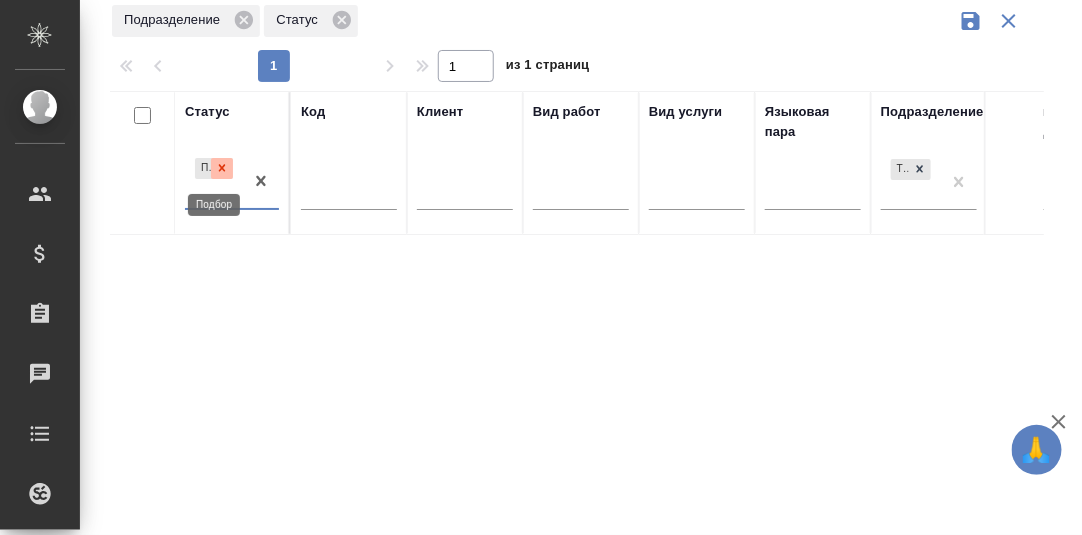 click 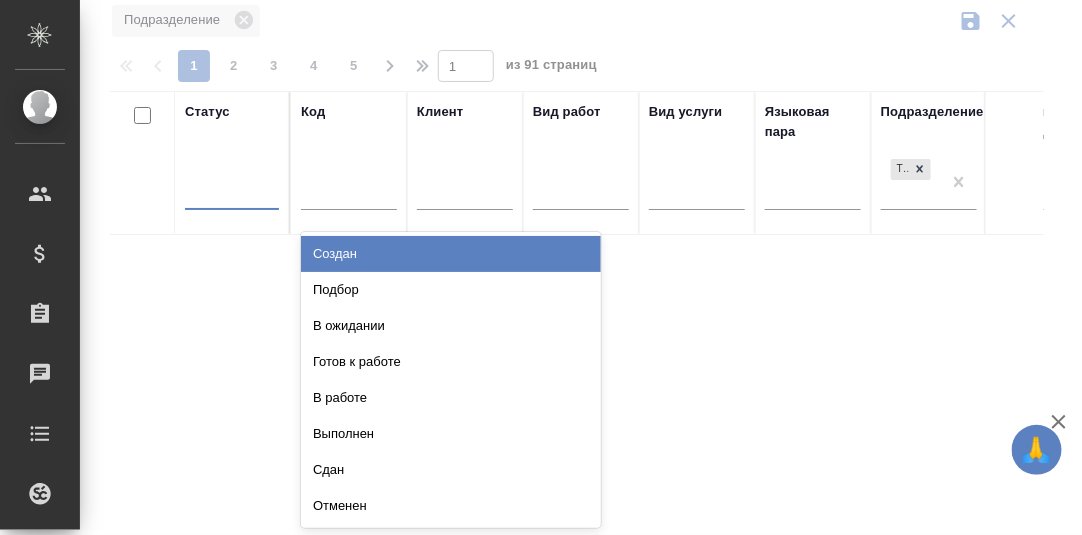 click at bounding box center [232, 189] 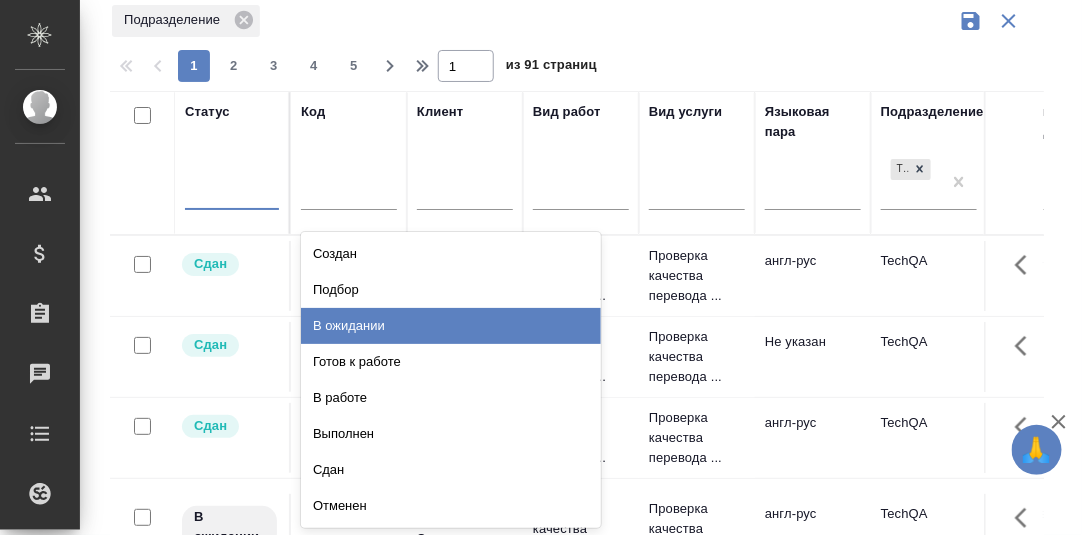 click on "В ожидании" at bounding box center (451, 326) 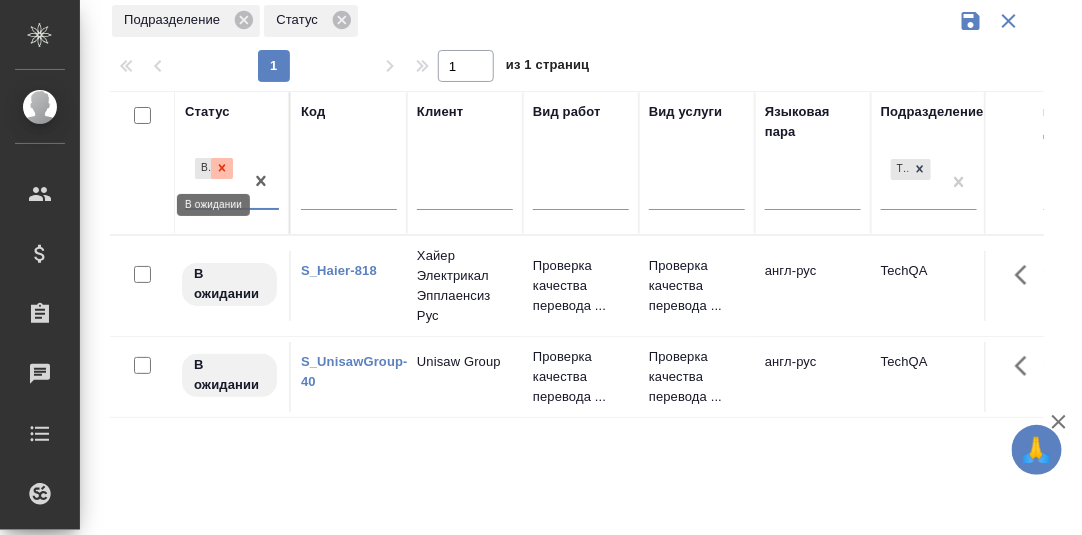 click 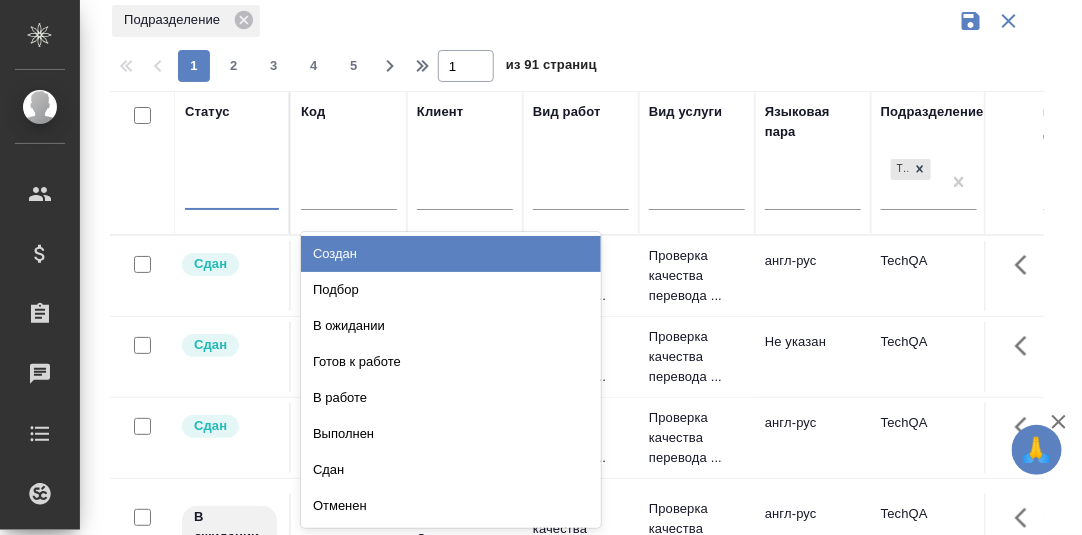 click at bounding box center [232, 189] 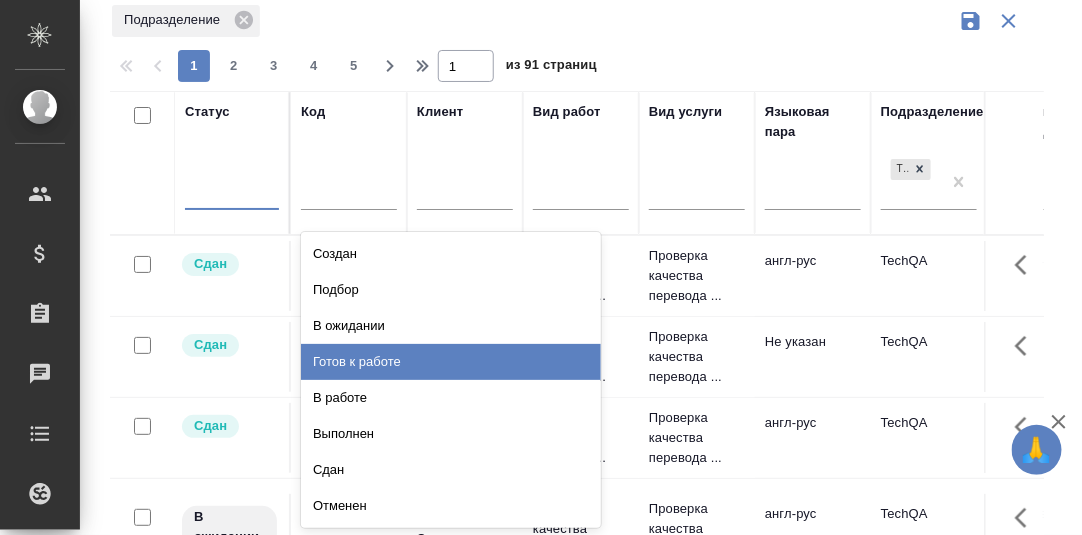 drag, startPoint x: 343, startPoint y: 360, endPoint x: 984, endPoint y: 243, distance: 651.59033 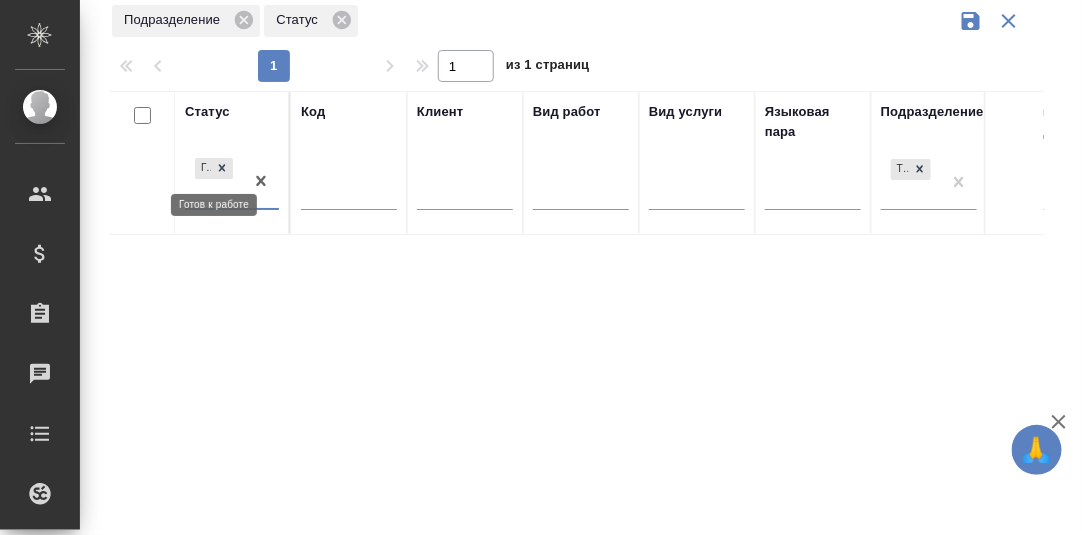 drag, startPoint x: 226, startPoint y: 164, endPoint x: 295, endPoint y: 199, distance: 77.36925 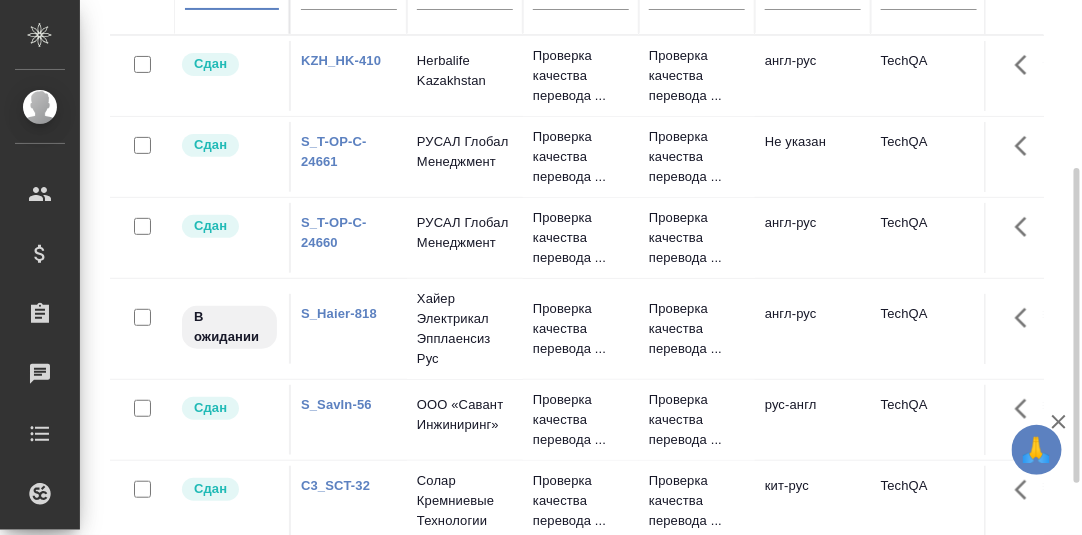 scroll, scrollTop: 371, scrollLeft: 0, axis: vertical 